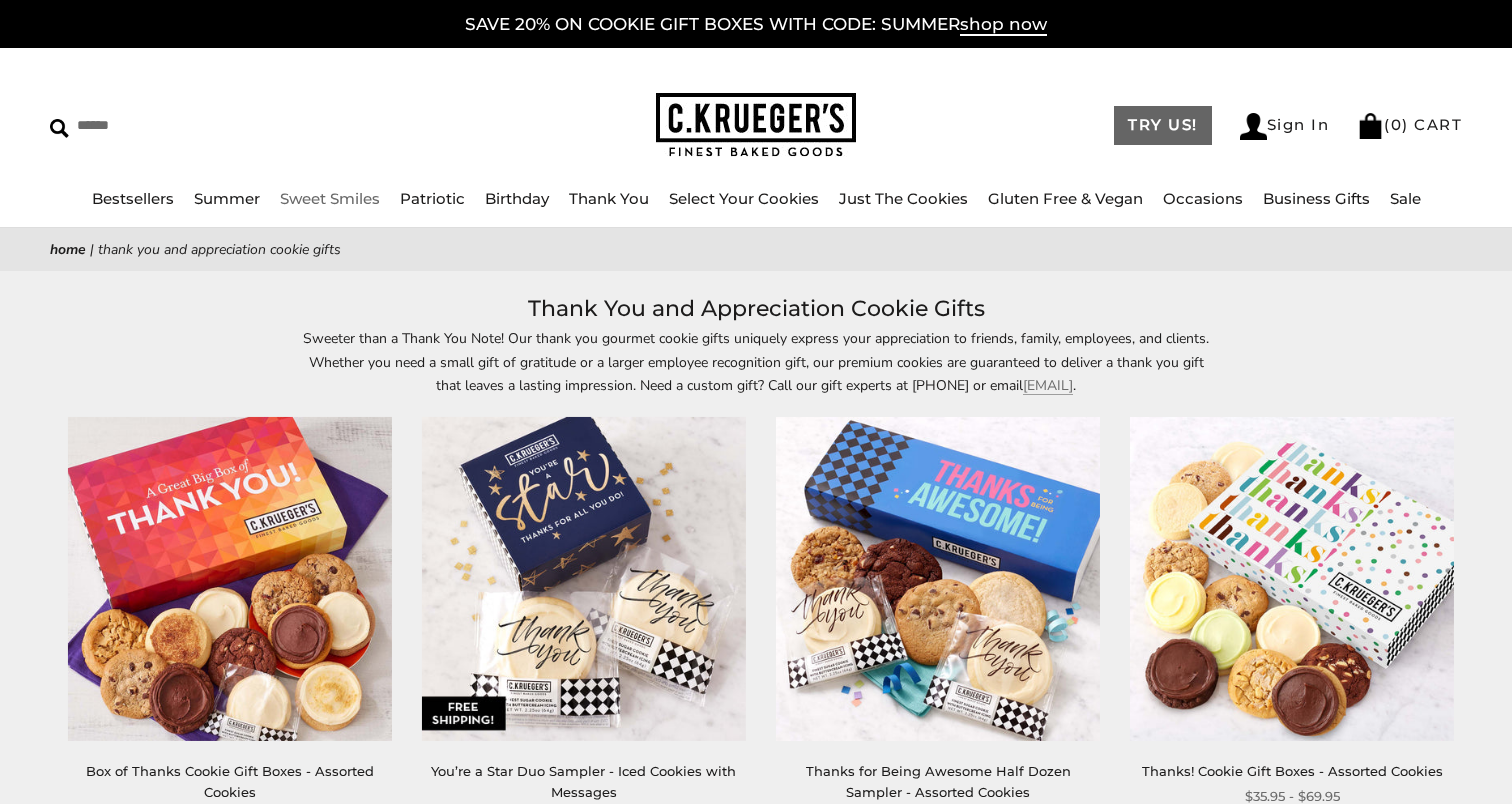 scroll, scrollTop: 0, scrollLeft: 0, axis: both 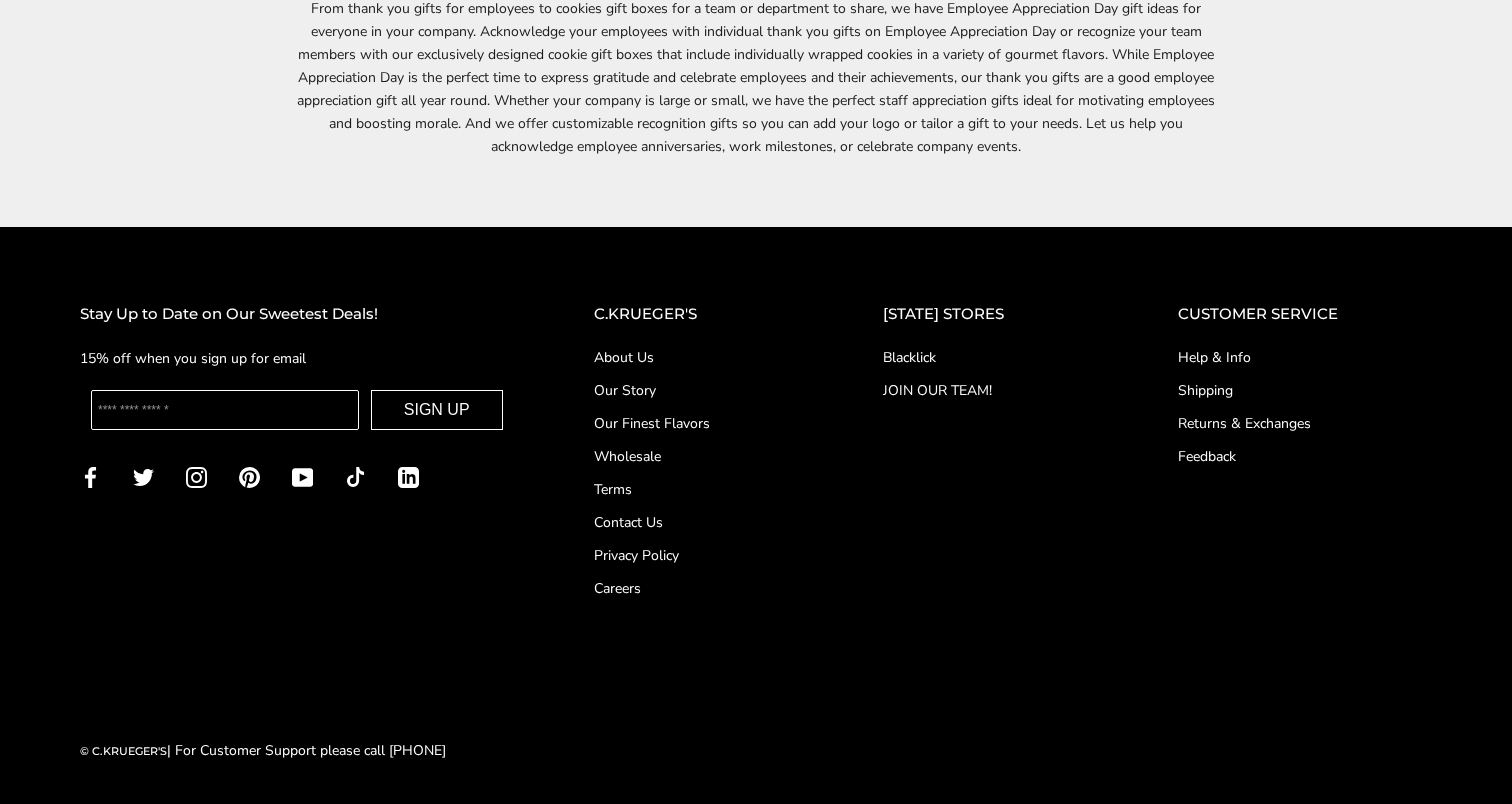 click on "Blacklick" at bounding box center (990, 357) 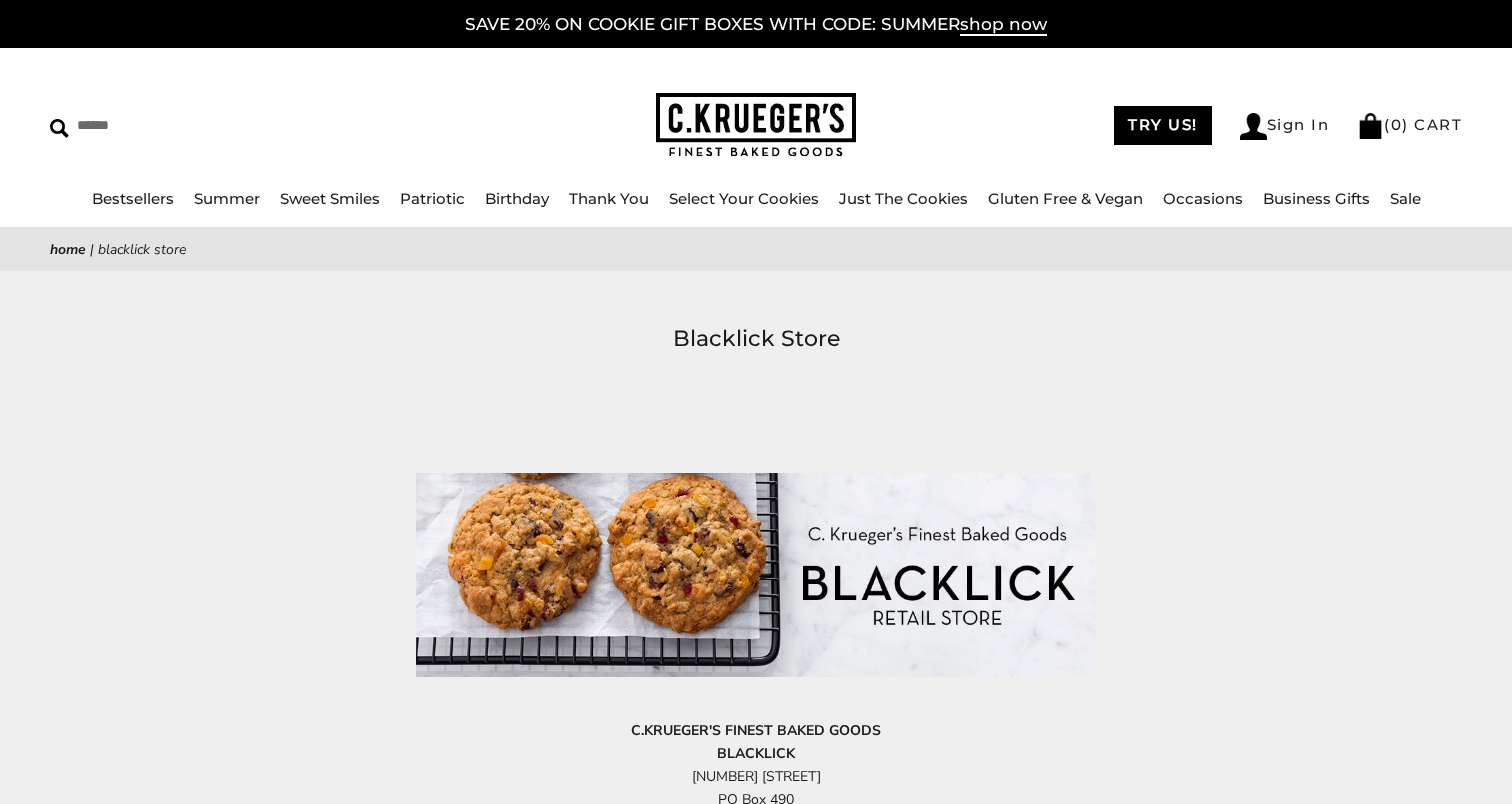 scroll, scrollTop: 0, scrollLeft: 0, axis: both 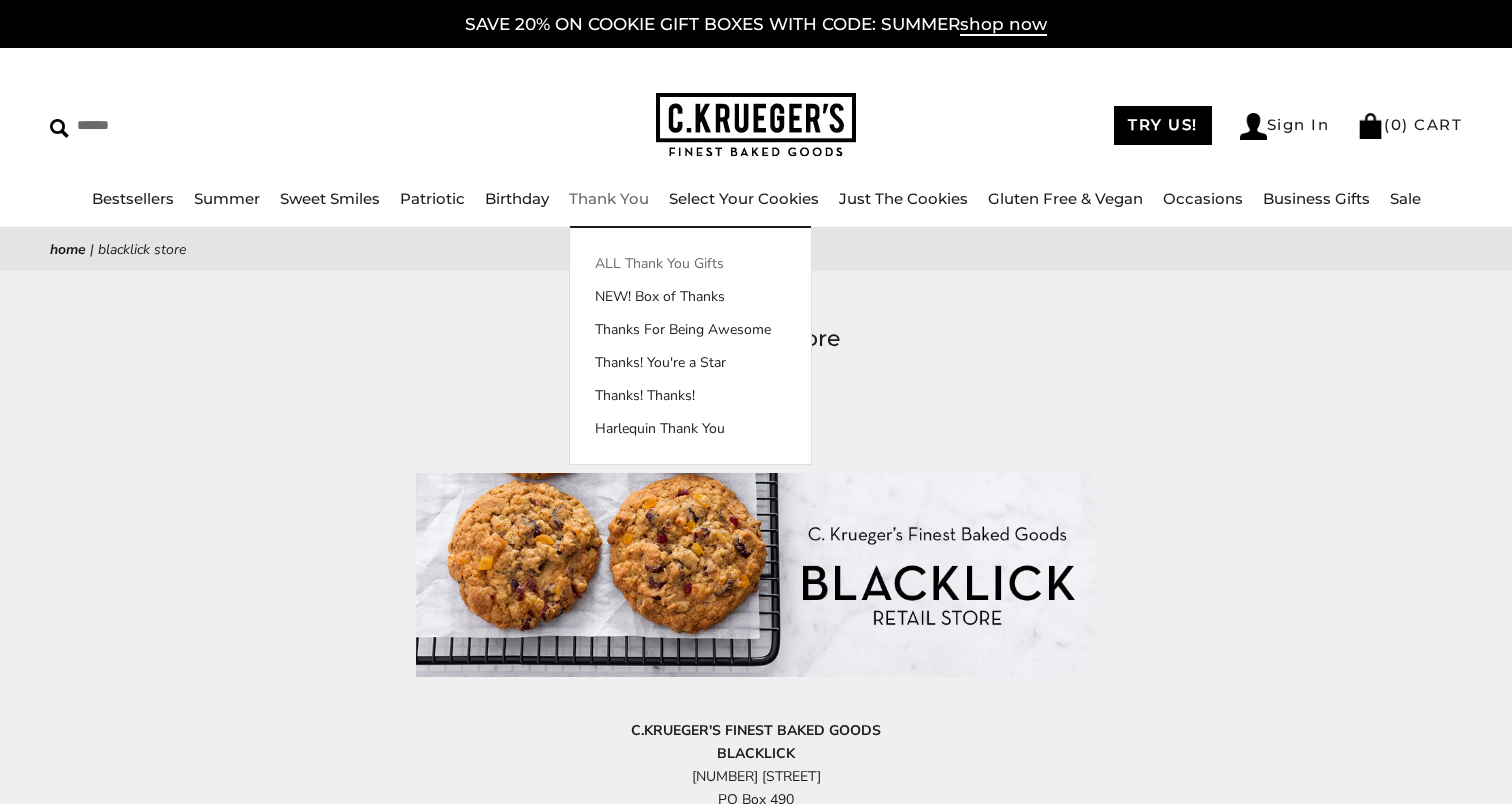 click on "ALL Thank You Gifts" at bounding box center [690, 263] 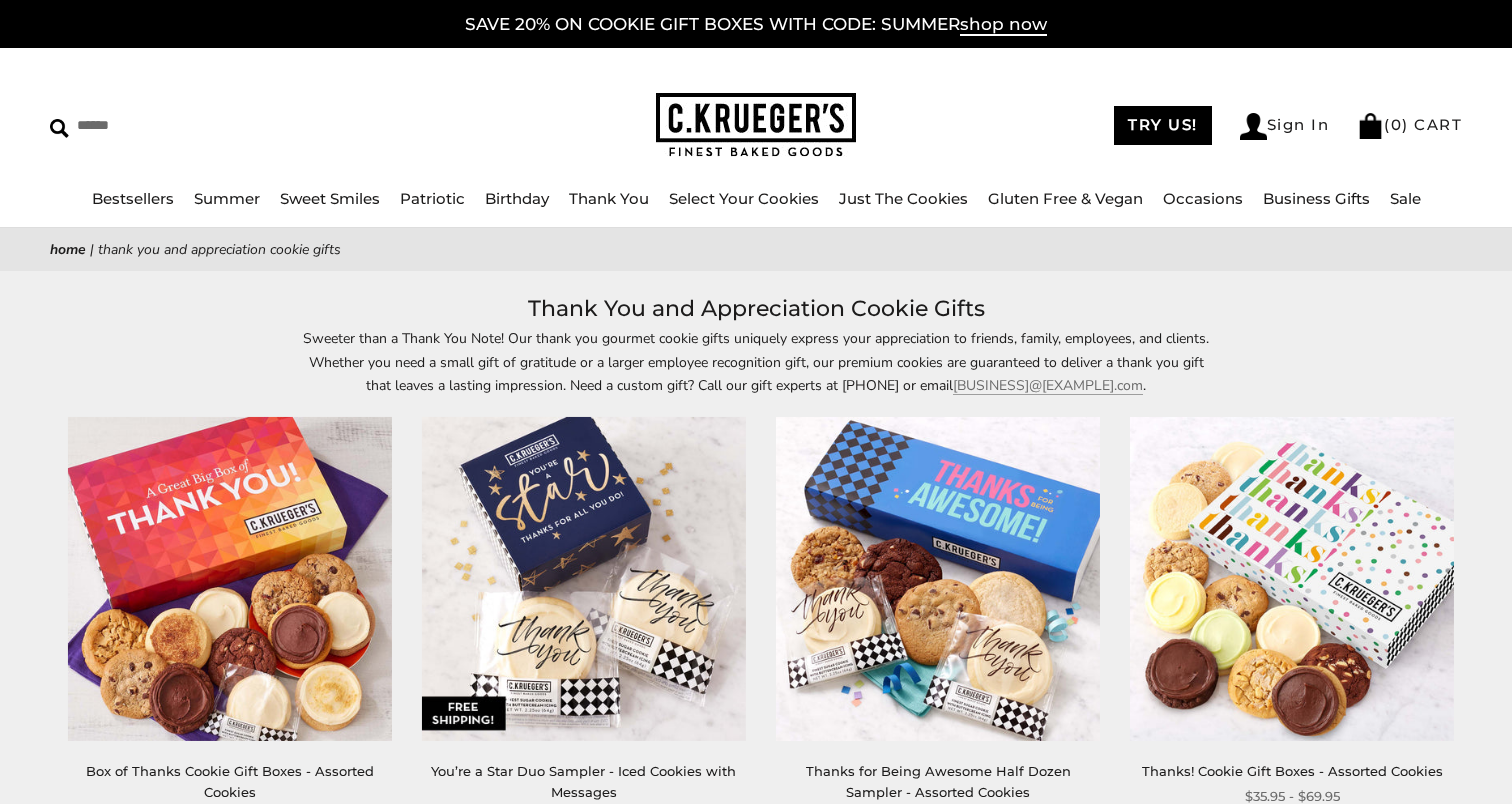 scroll, scrollTop: 0, scrollLeft: 0, axis: both 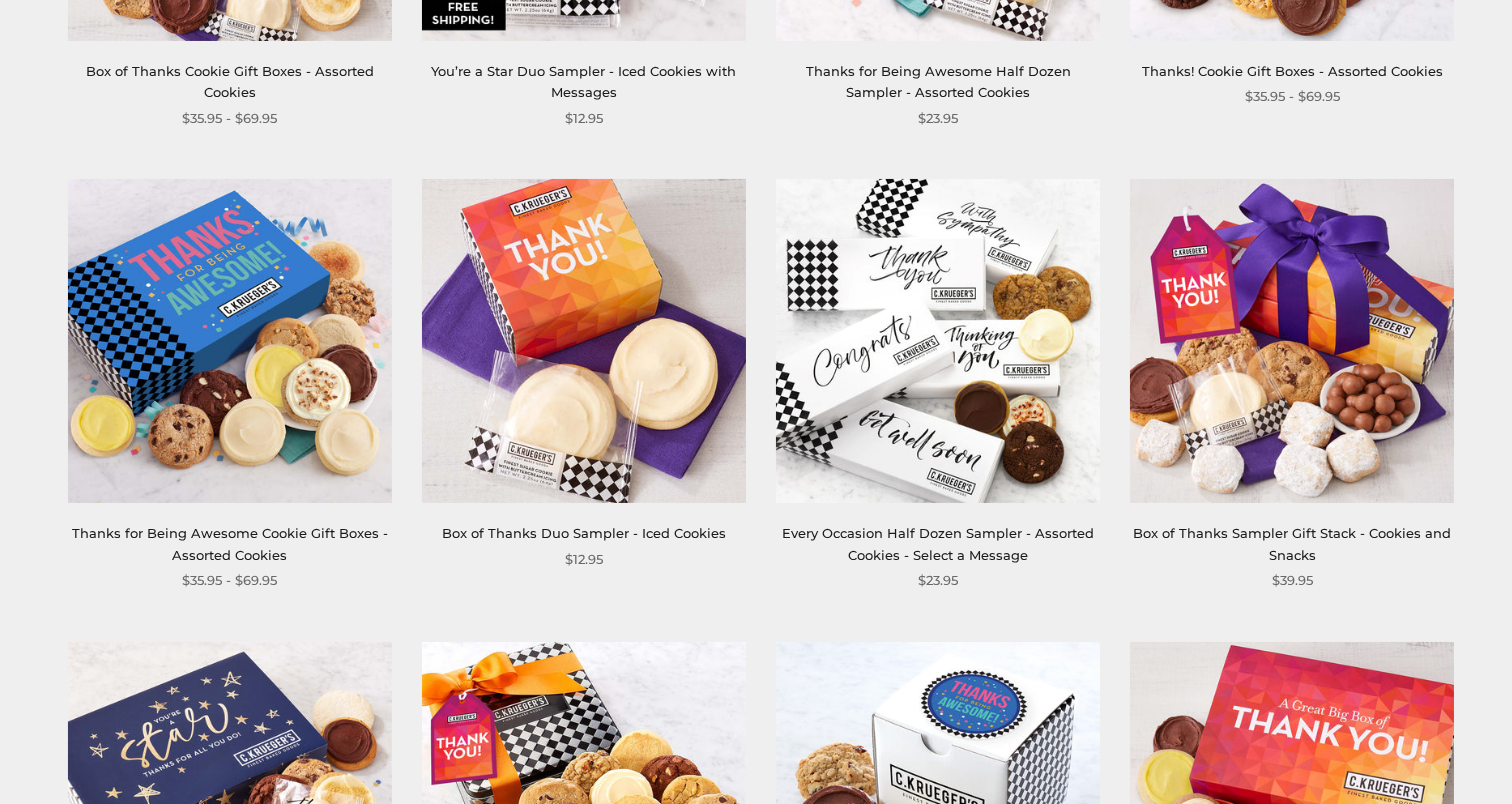 click at bounding box center [584, 341] 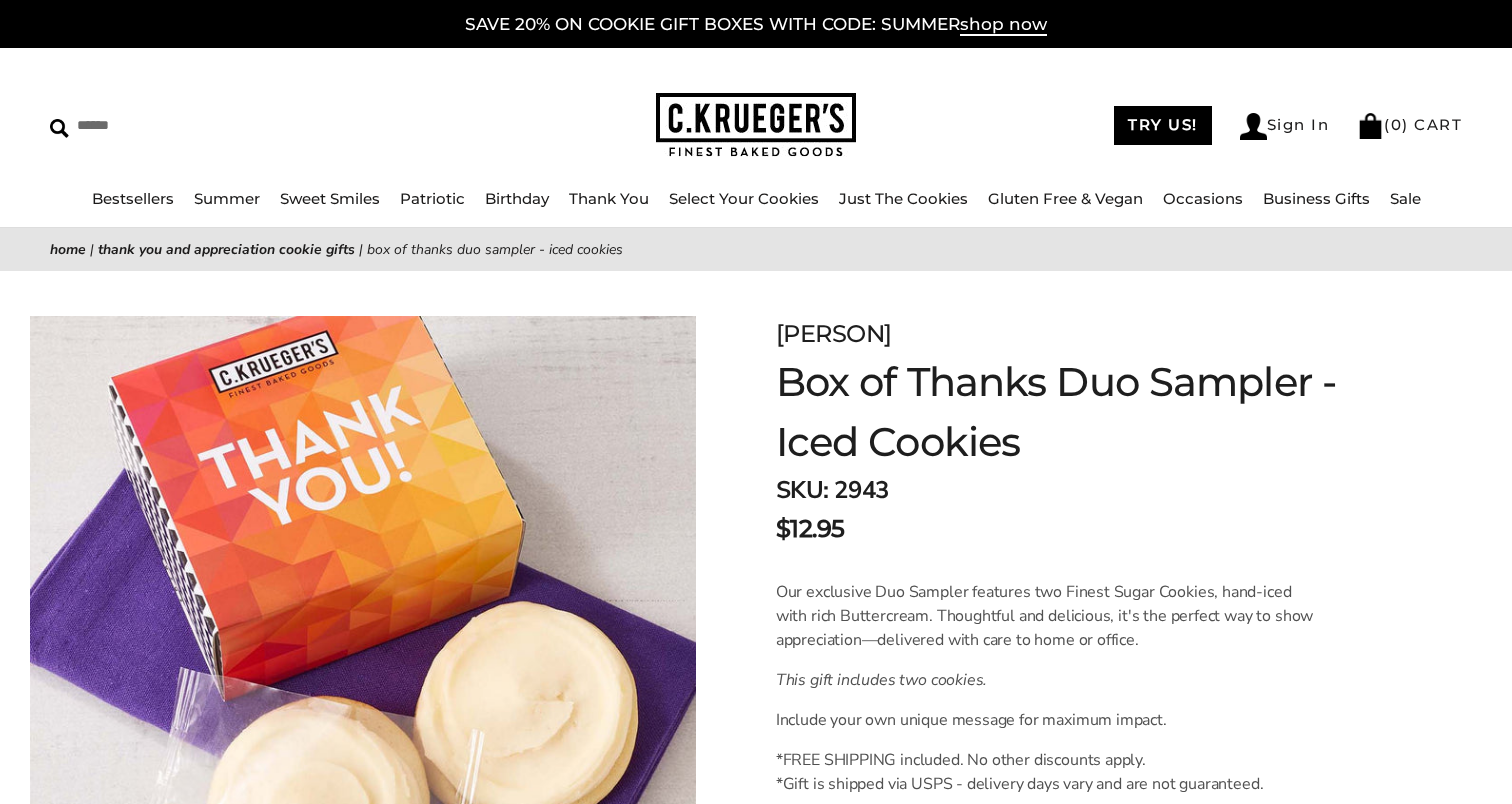 scroll, scrollTop: 0, scrollLeft: 0, axis: both 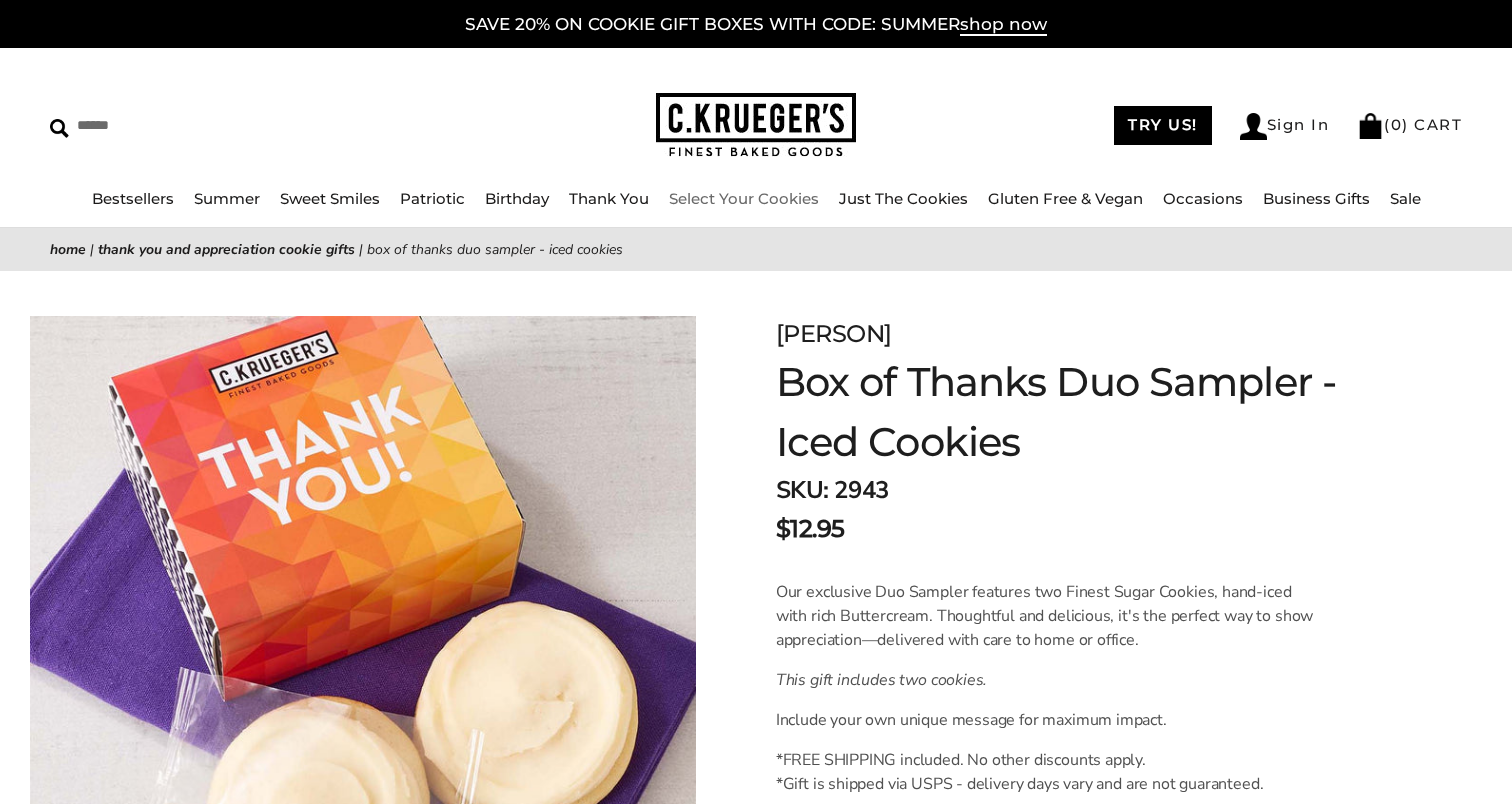 click on "Select Your Cookies" at bounding box center [744, 198] 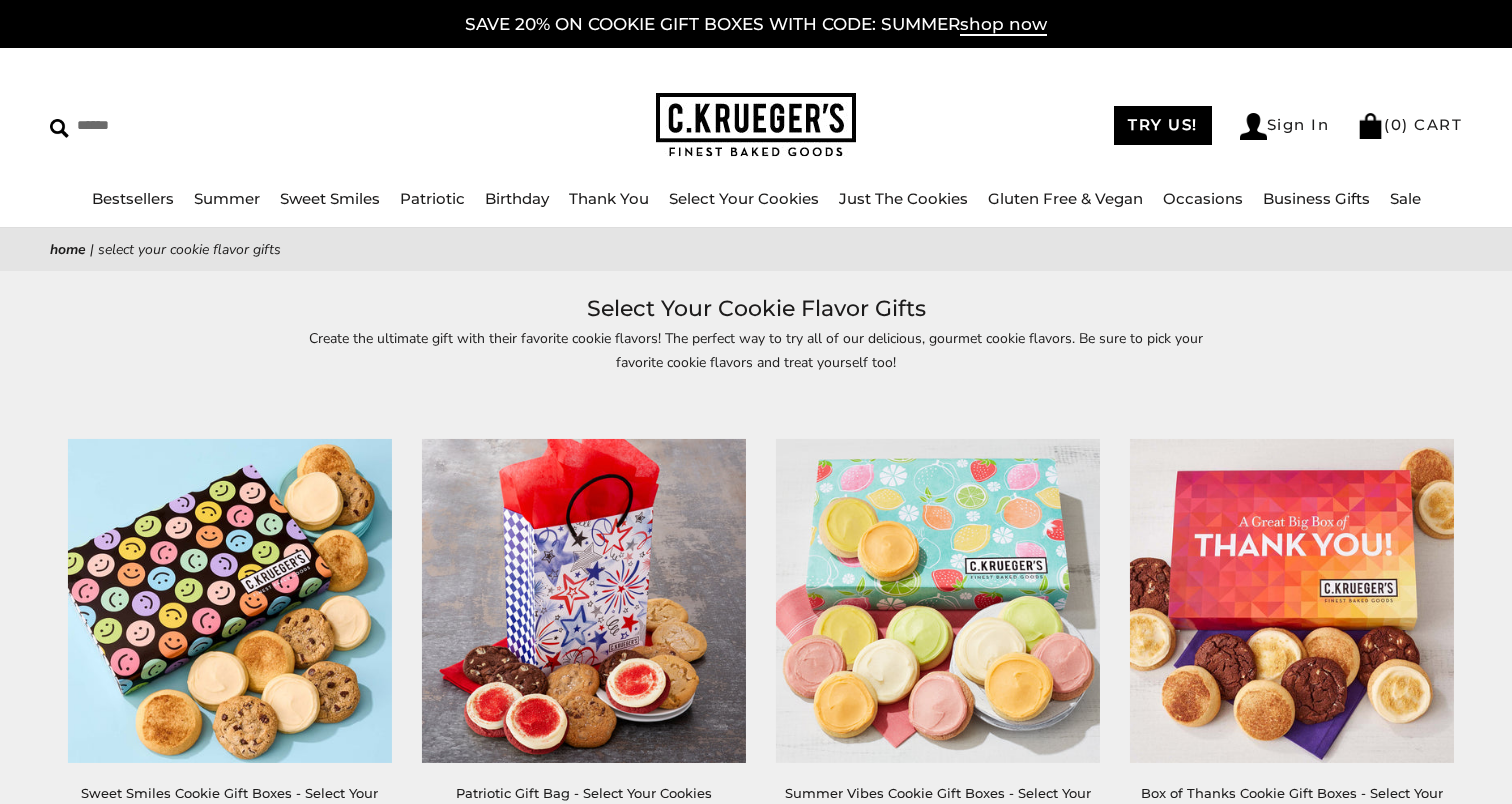 scroll, scrollTop: 0, scrollLeft: 0, axis: both 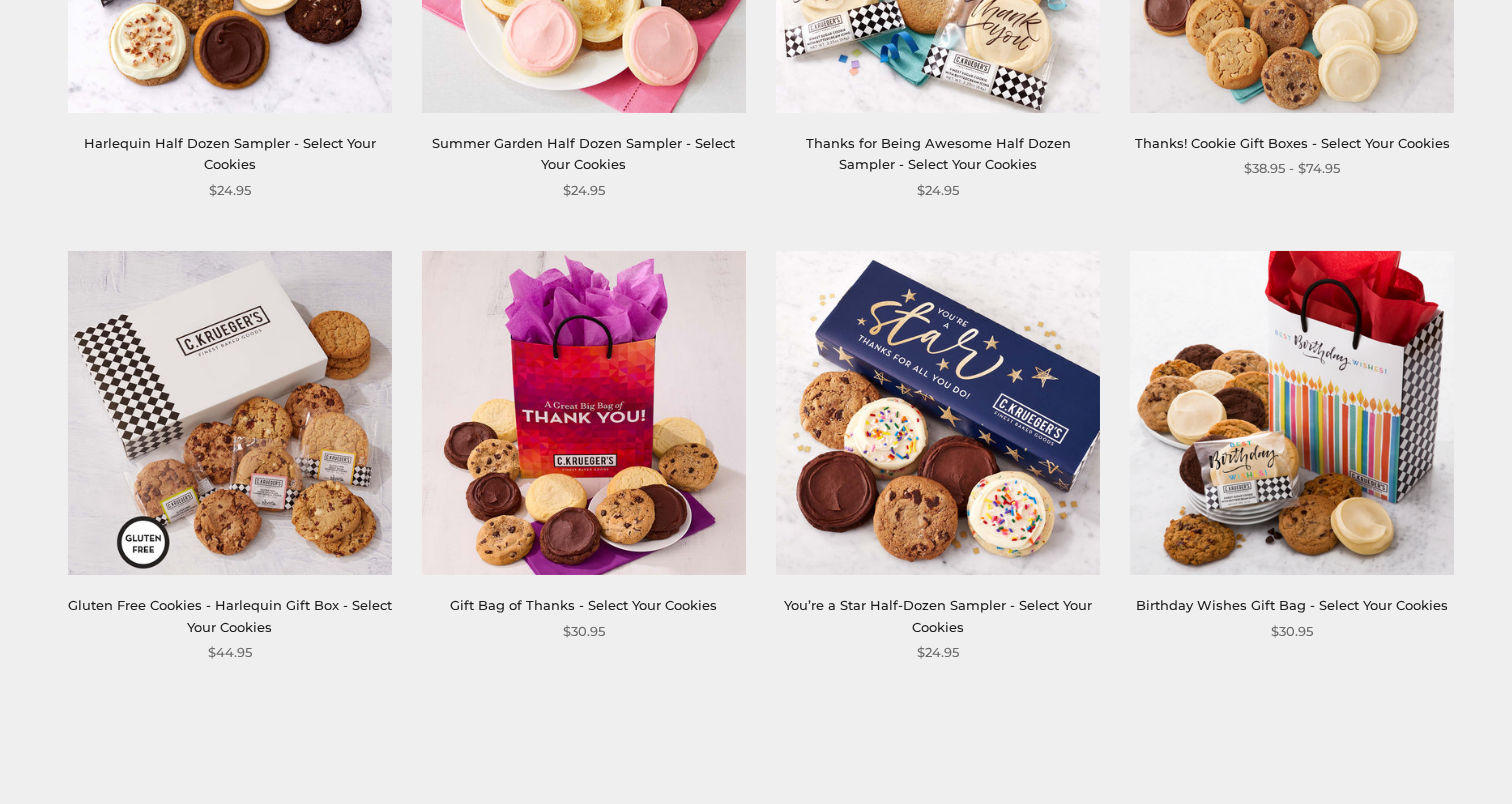 click at bounding box center (230, -49) 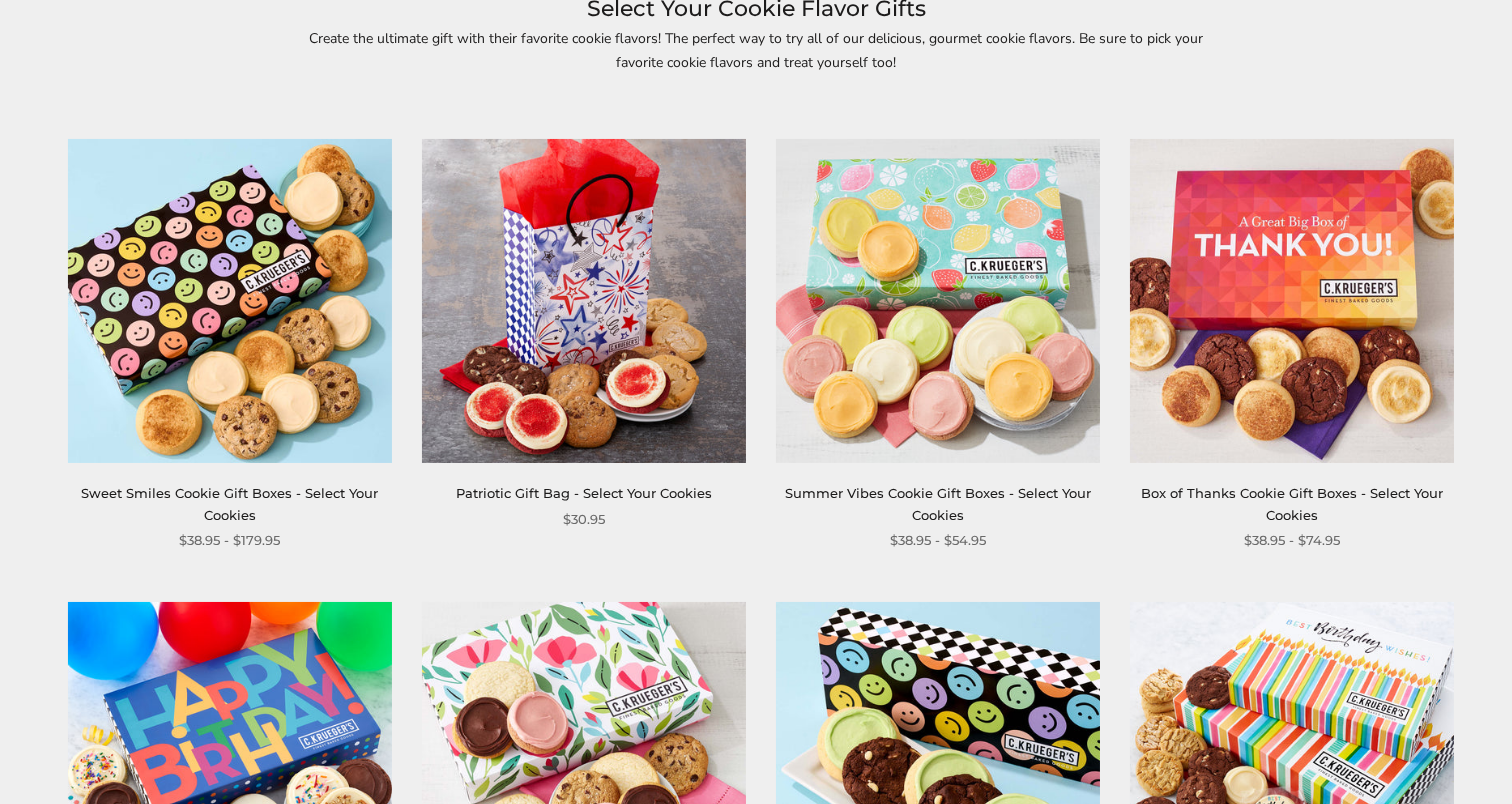 scroll, scrollTop: 0, scrollLeft: 0, axis: both 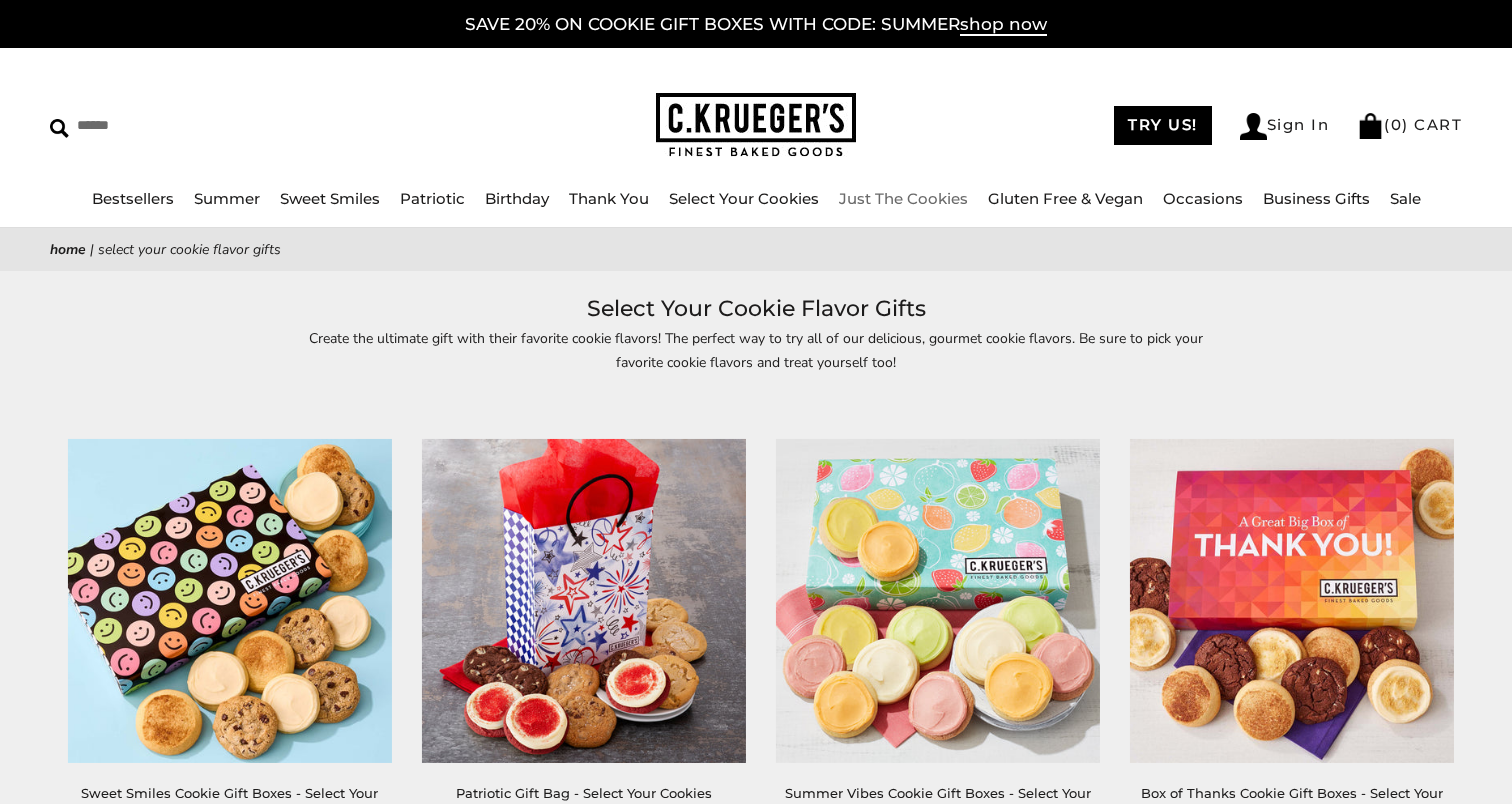 click on "Just The Cookies" at bounding box center [903, 198] 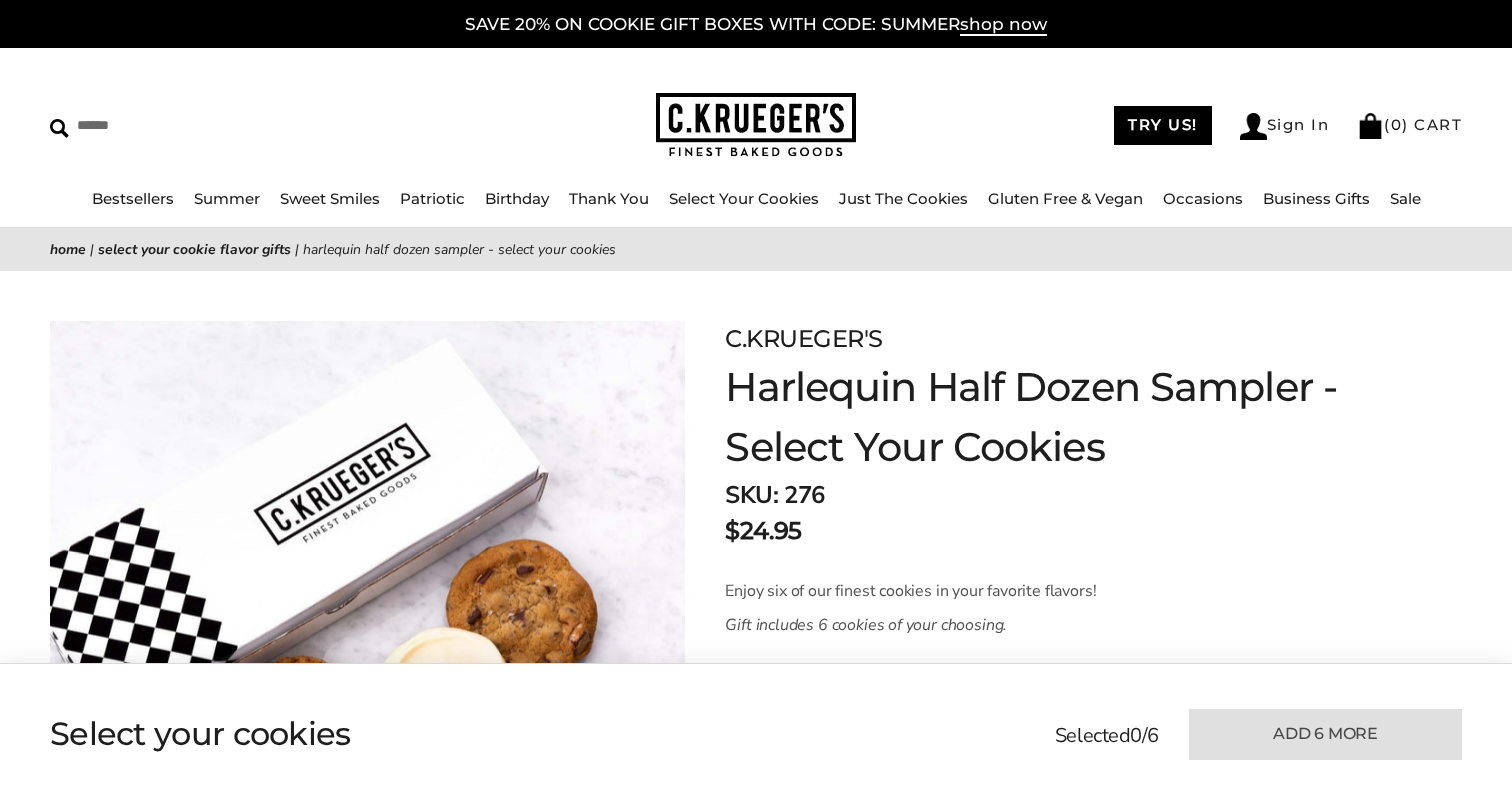 scroll, scrollTop: 0, scrollLeft: 0, axis: both 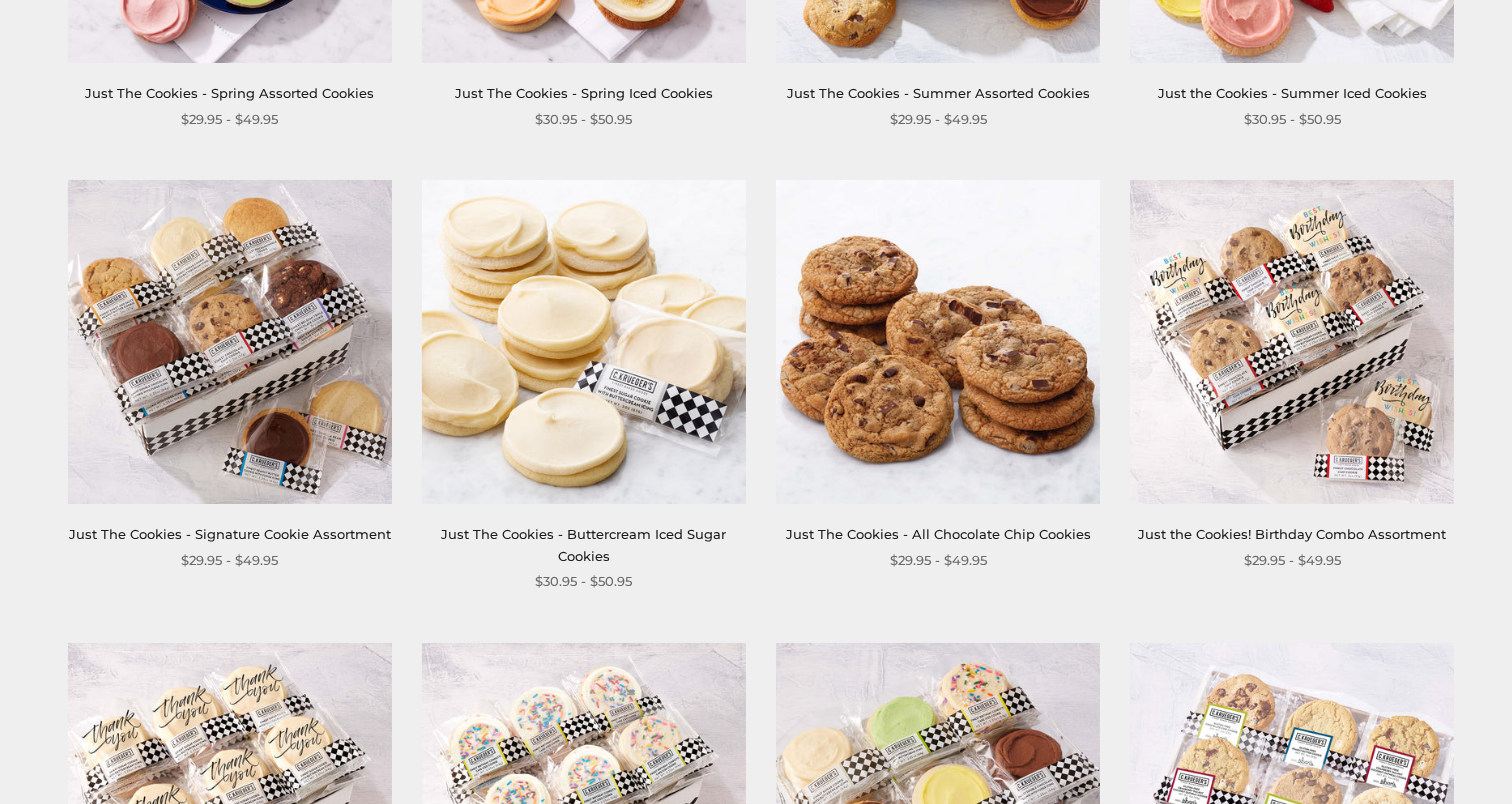 click at bounding box center [230, 342] 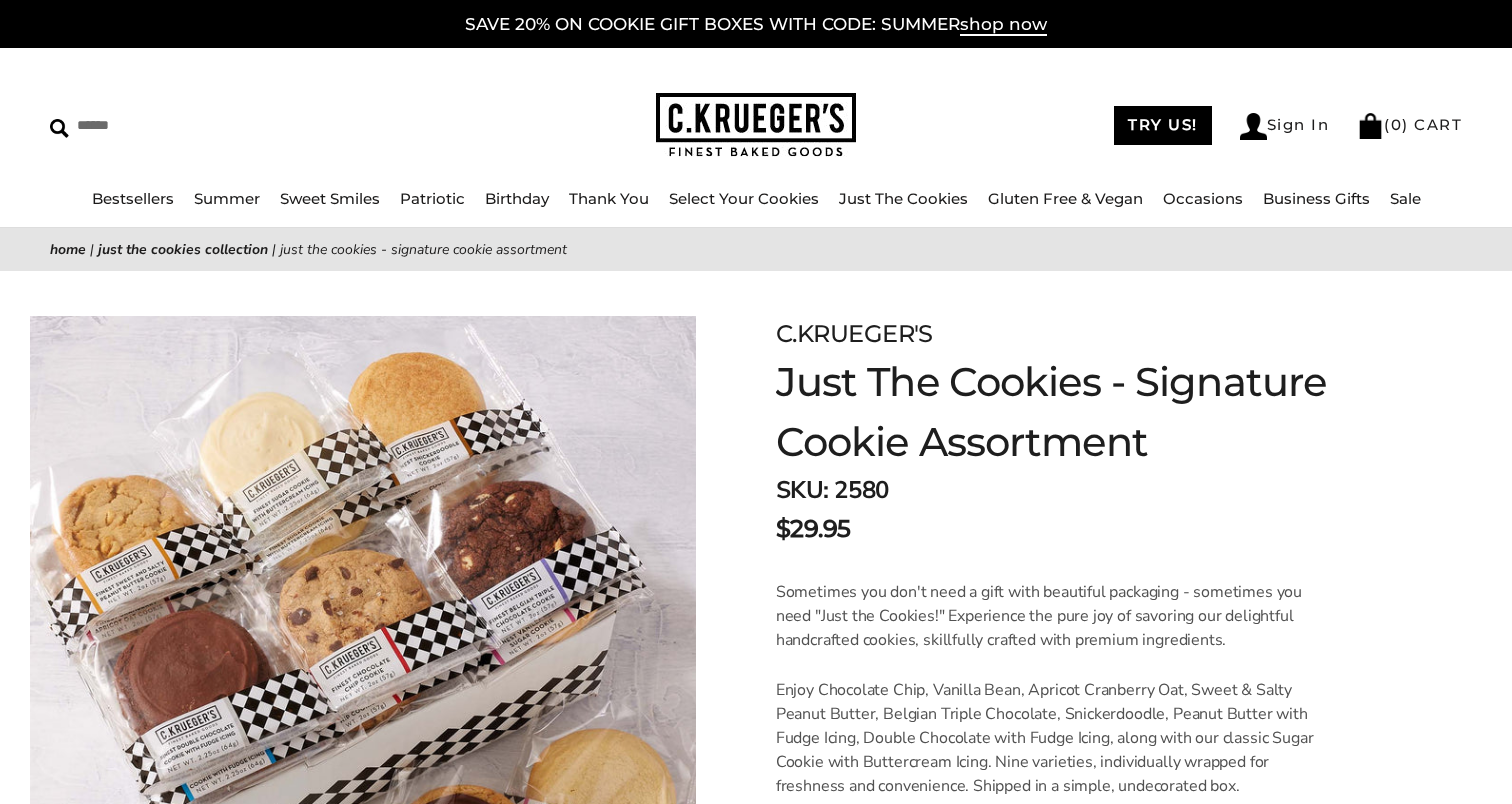 scroll, scrollTop: 0, scrollLeft: 0, axis: both 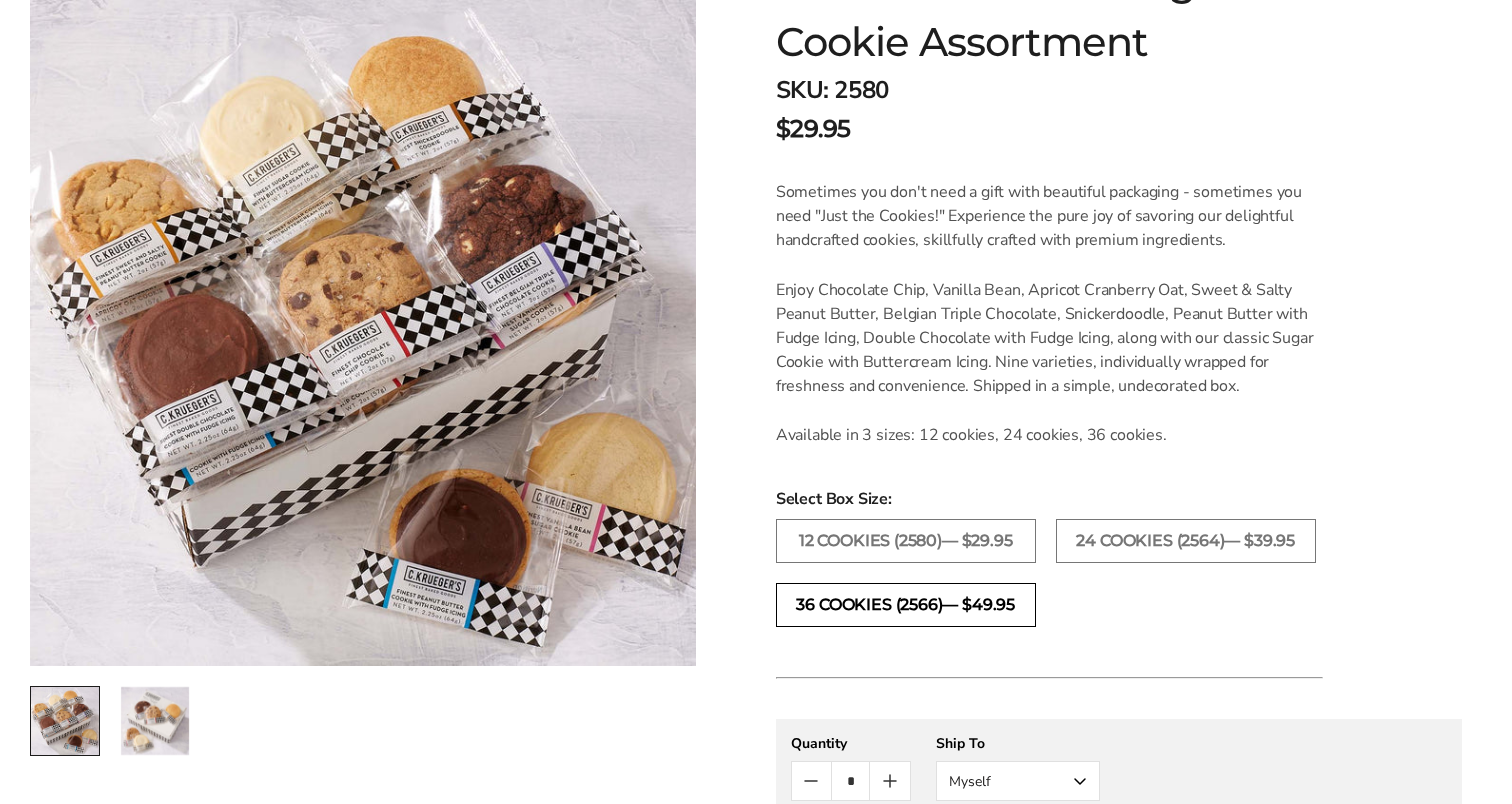 click on "36 COOKIES (2566)— $49.95" at bounding box center [906, 605] 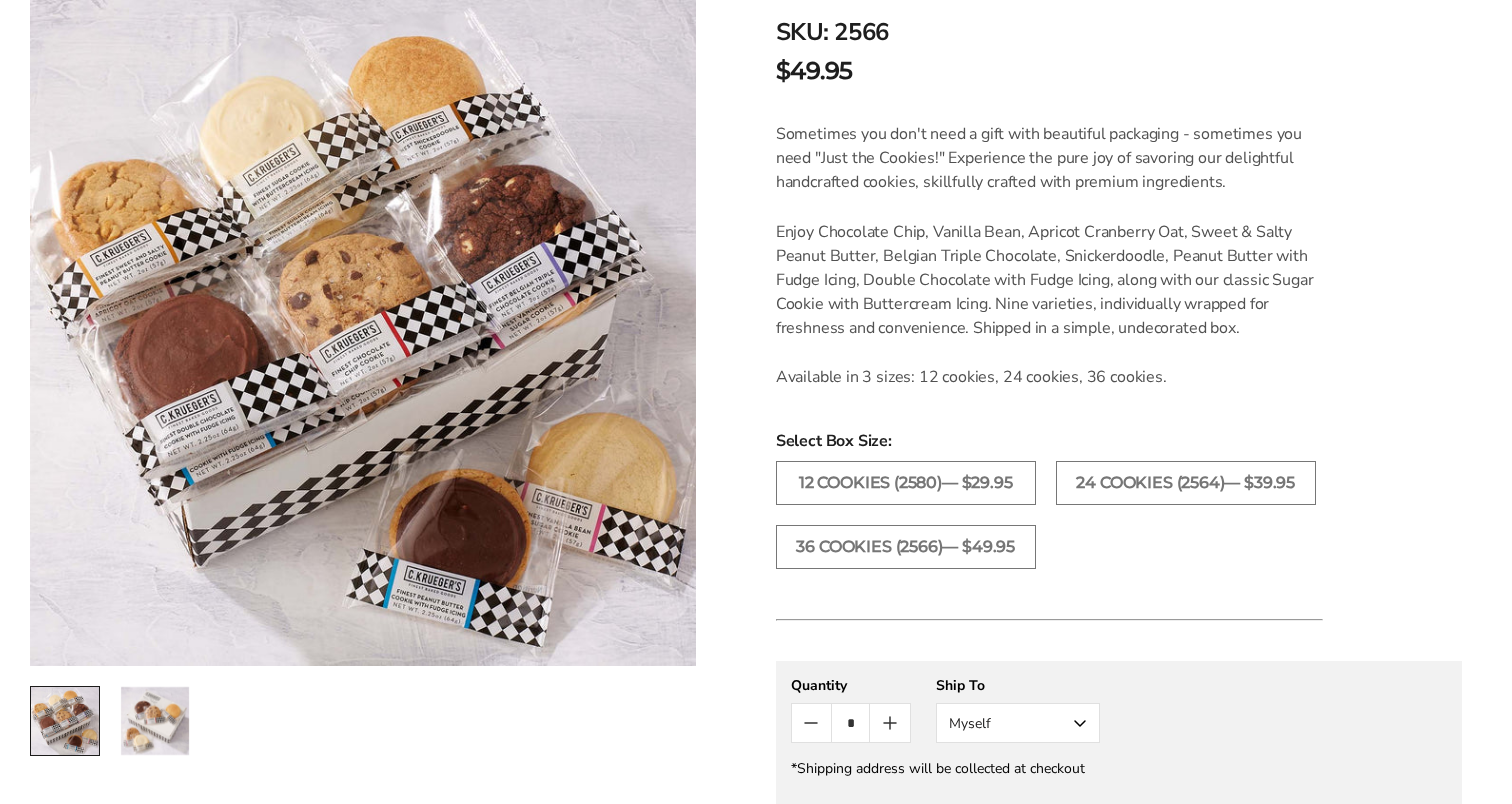 scroll, scrollTop: 500, scrollLeft: 0, axis: vertical 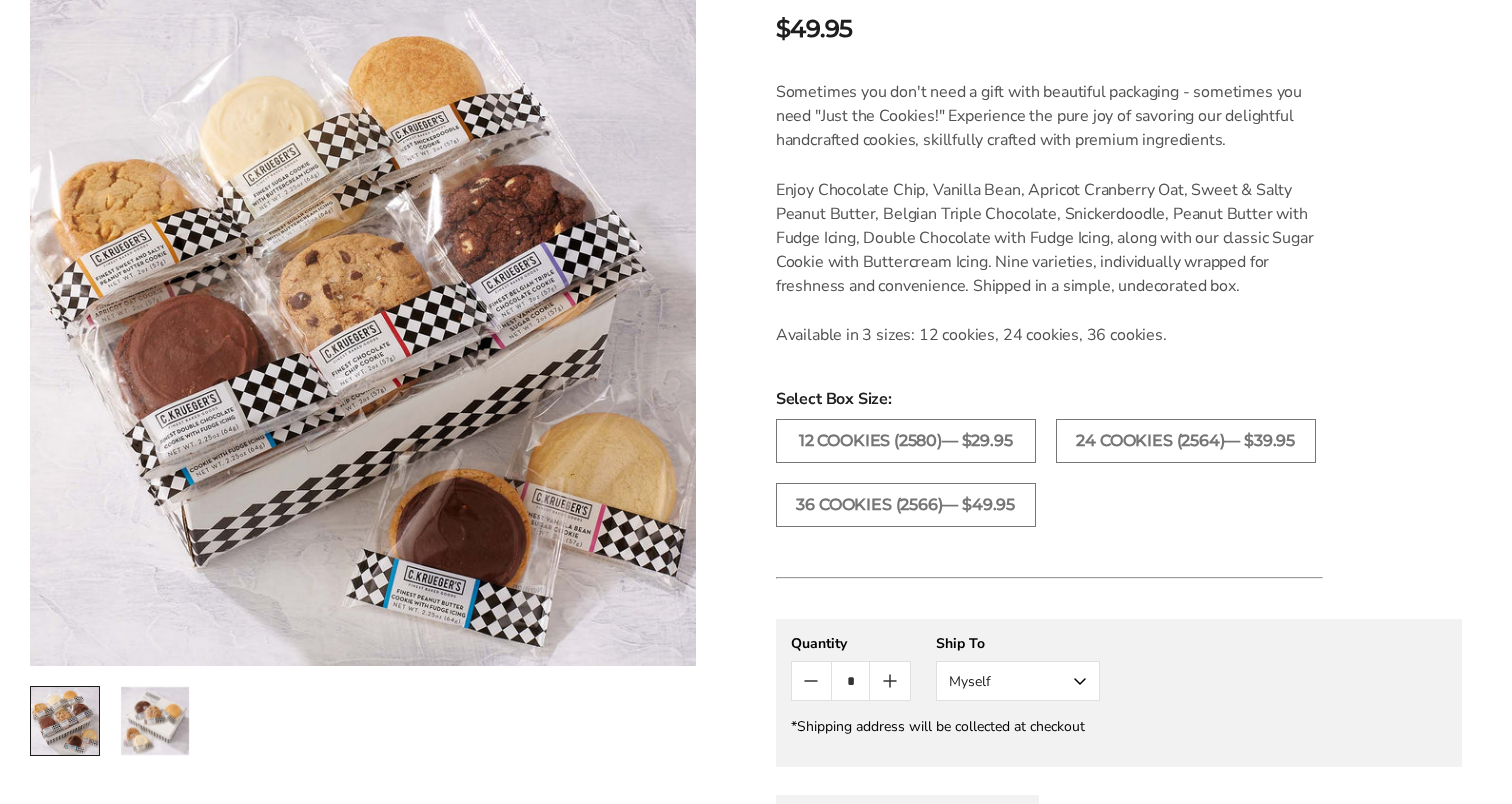 click on "Sometimes you don't need a gift with beautiful packaging - sometimes you need "Just the Cookies!" Experience the pure joy of savoring our delightful handcrafted cookies, skillfully crafted with premium ingredients.
Enjoy Chocolate Chip, Vanilla Bean, Apricot Cranberry Oat, Sweet & Salty Peanut Butter, Belgian Triple Chocolate, Snickerdoodle, Peanut Butter with Fudge Icing, Double Chocolate with Fudge Icing, along with our classic Sugar Cookie with Buttercream Icing. Nine varieties, individually wrapped for freshness and convenience. Shipped in a simple, undecorated box.
Available in 3 sizes: 12 cookies, 24 cookies, 36 cookies." at bounding box center (1049, 213) 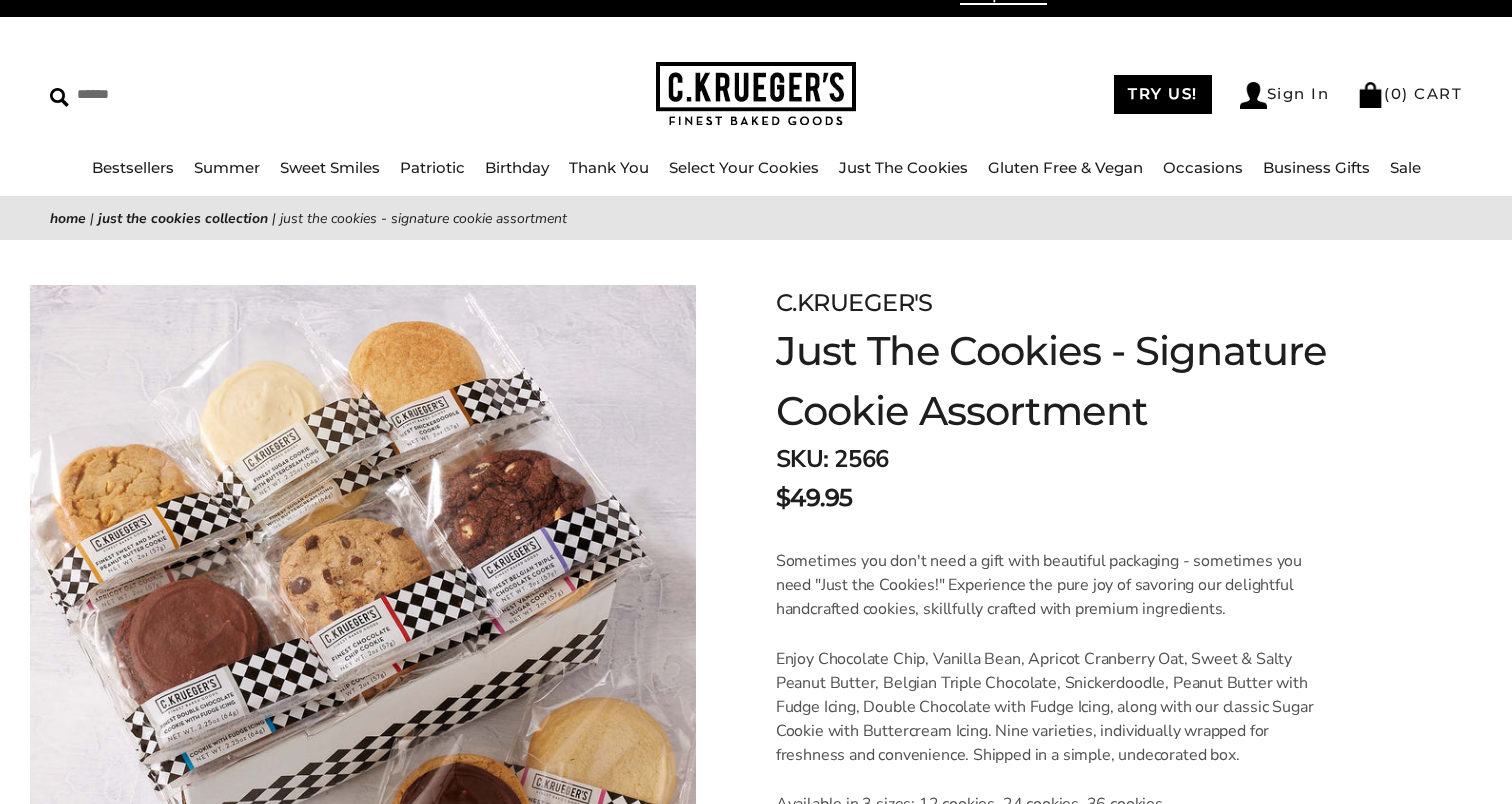 scroll, scrollTop: 0, scrollLeft: 0, axis: both 